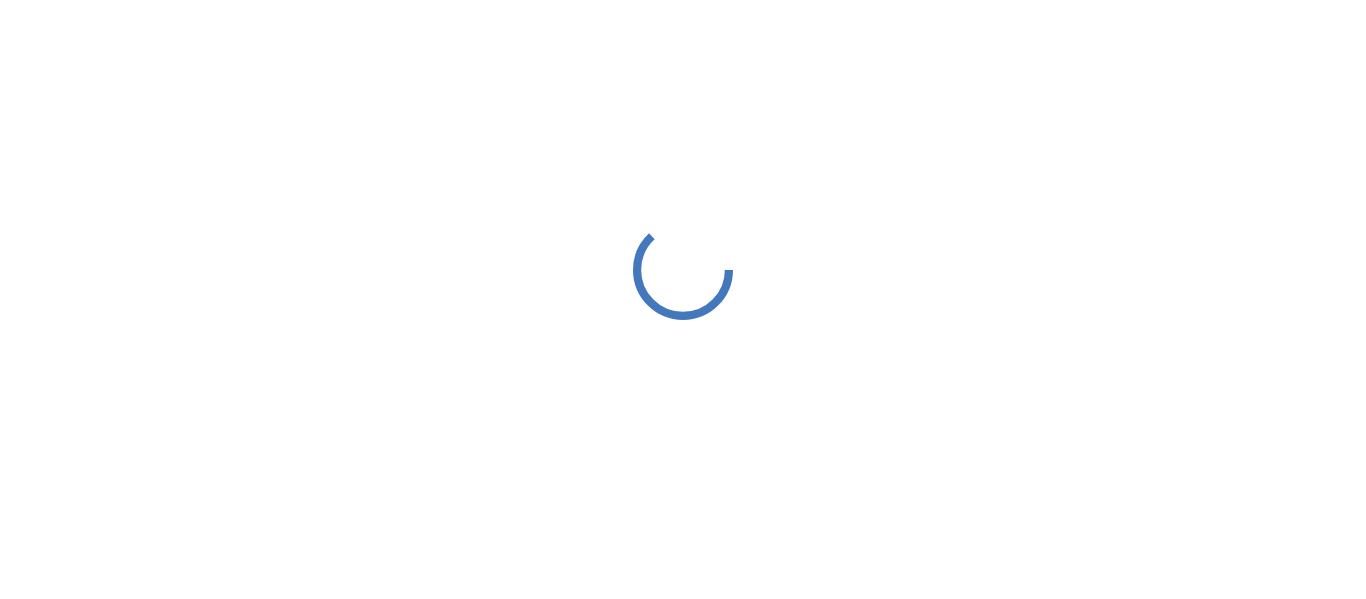 scroll, scrollTop: 0, scrollLeft: 0, axis: both 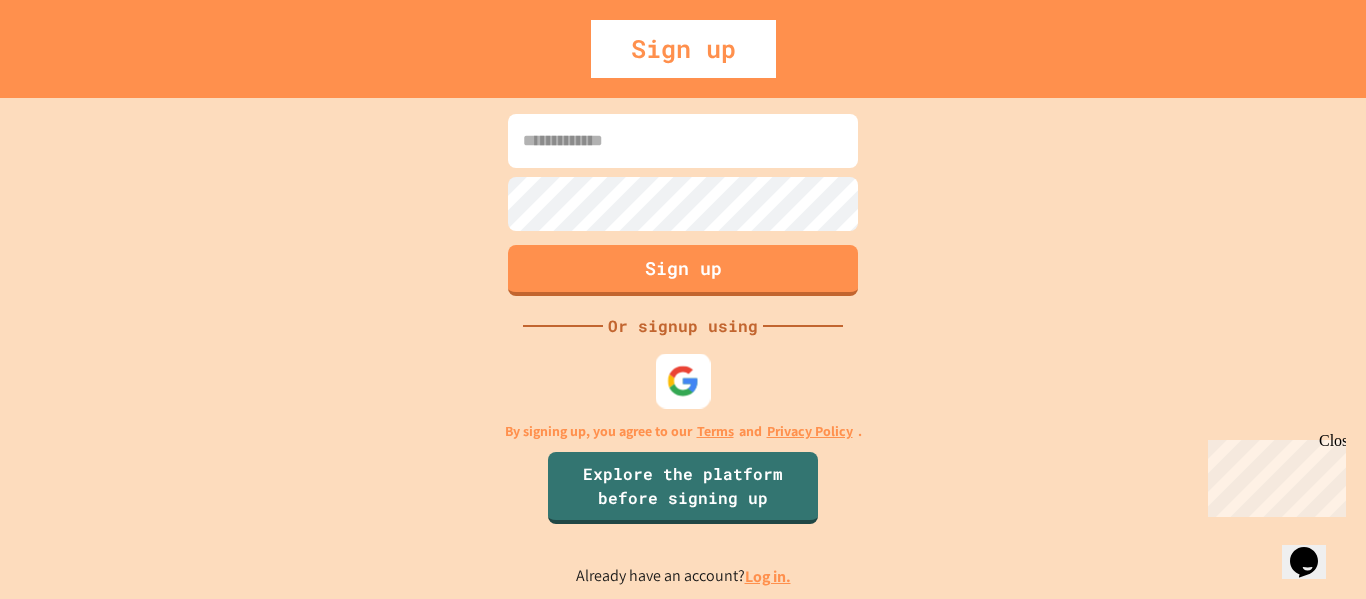 click at bounding box center (683, 380) 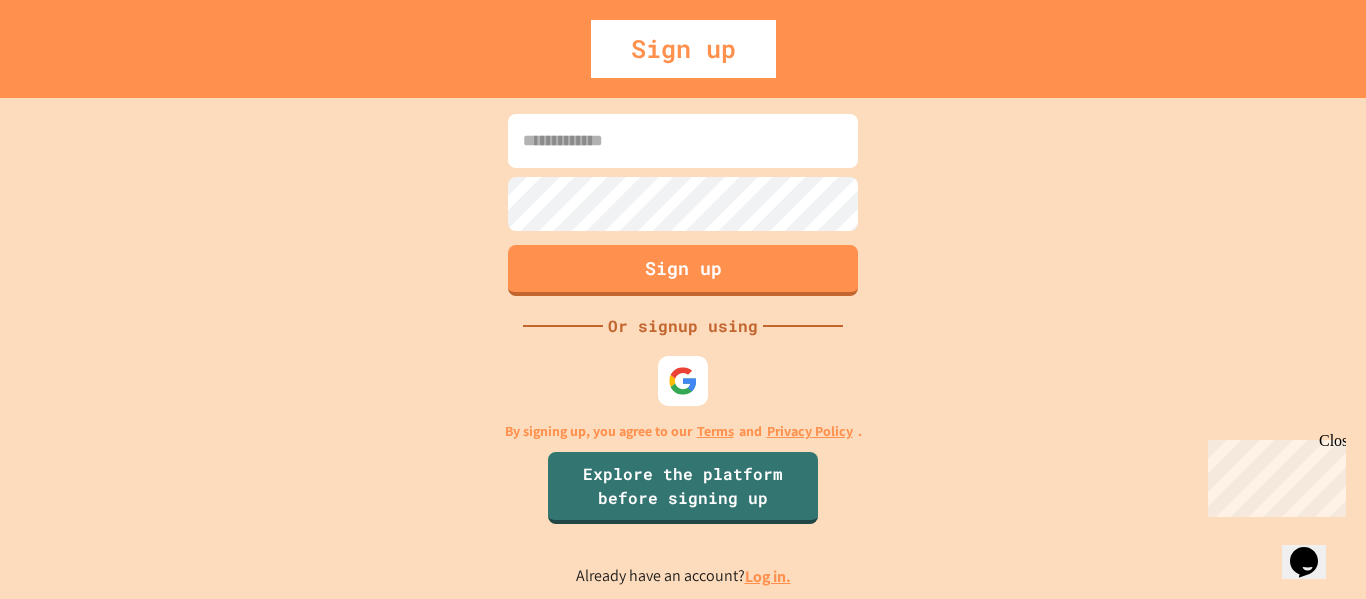 scroll, scrollTop: 0, scrollLeft: 0, axis: both 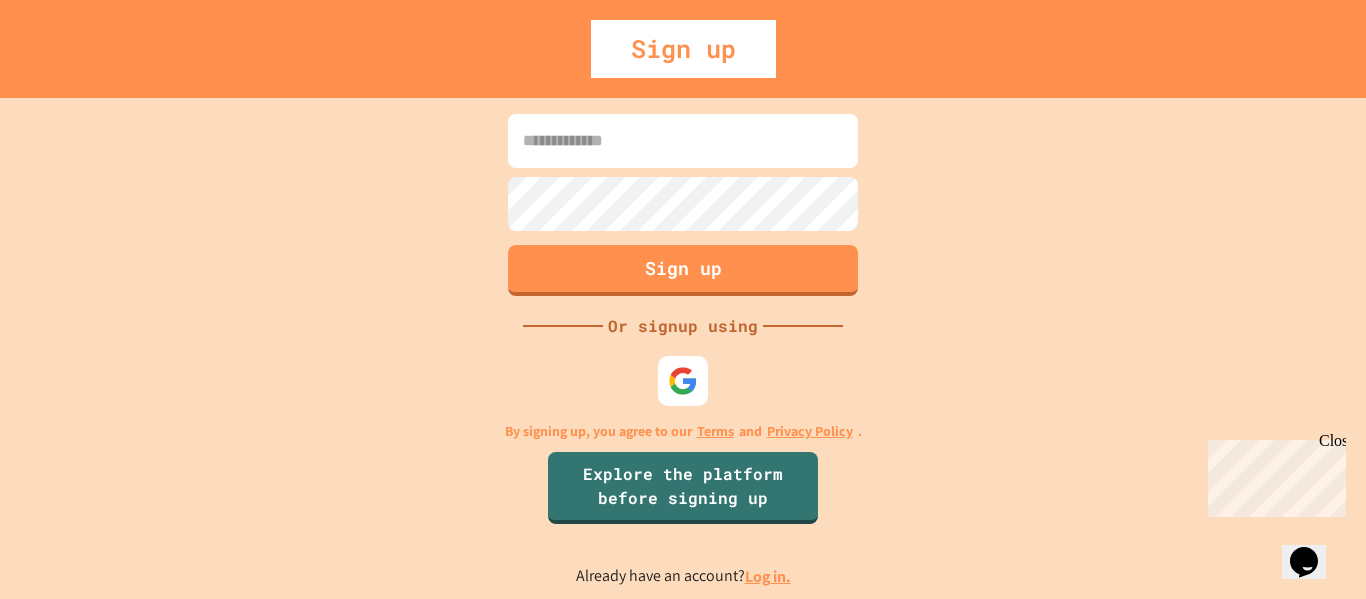 click at bounding box center (683, 141) 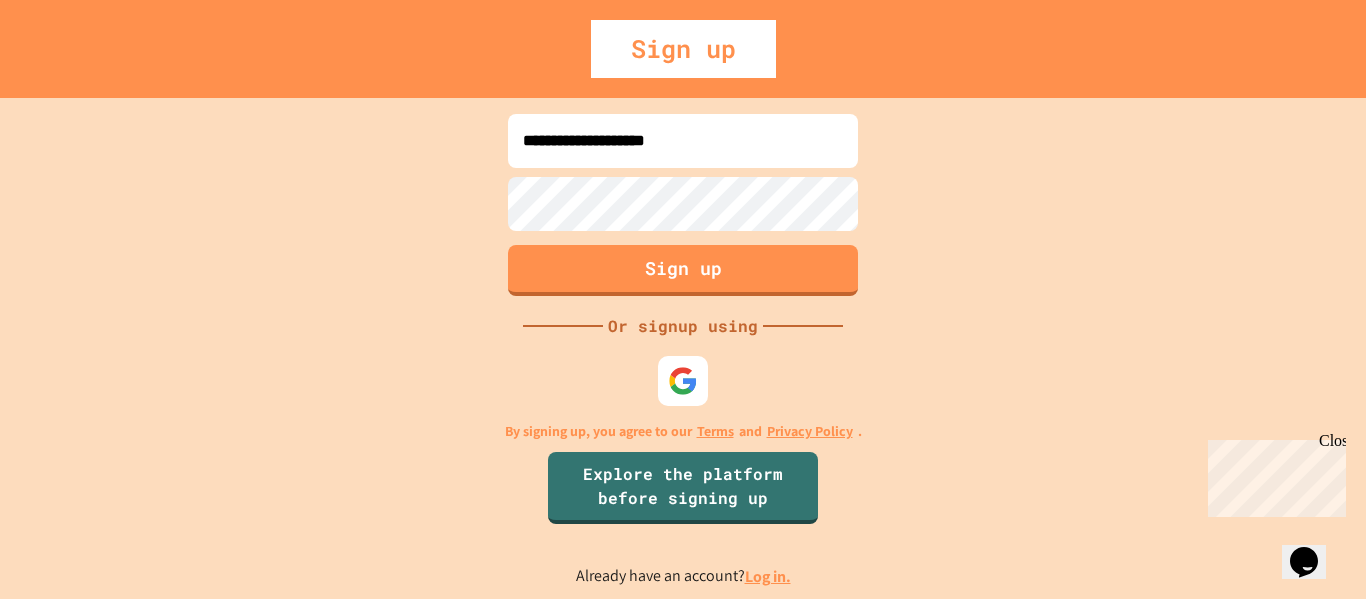 type on "**********" 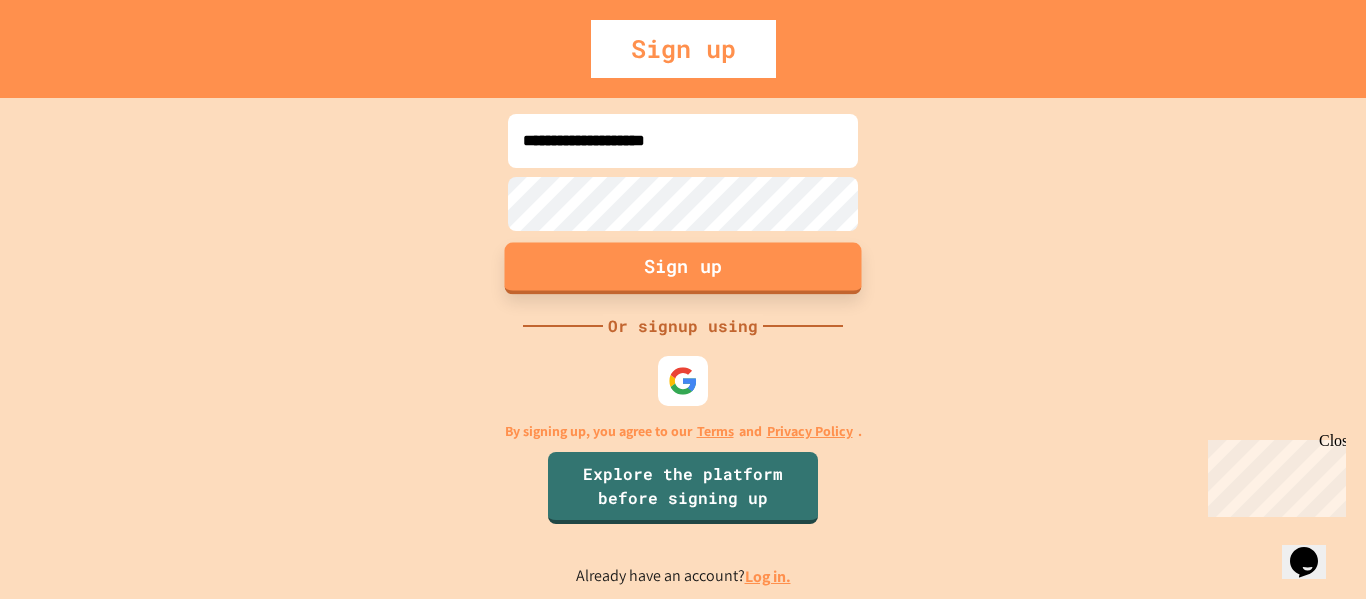 click on "Sign up" at bounding box center [683, 268] 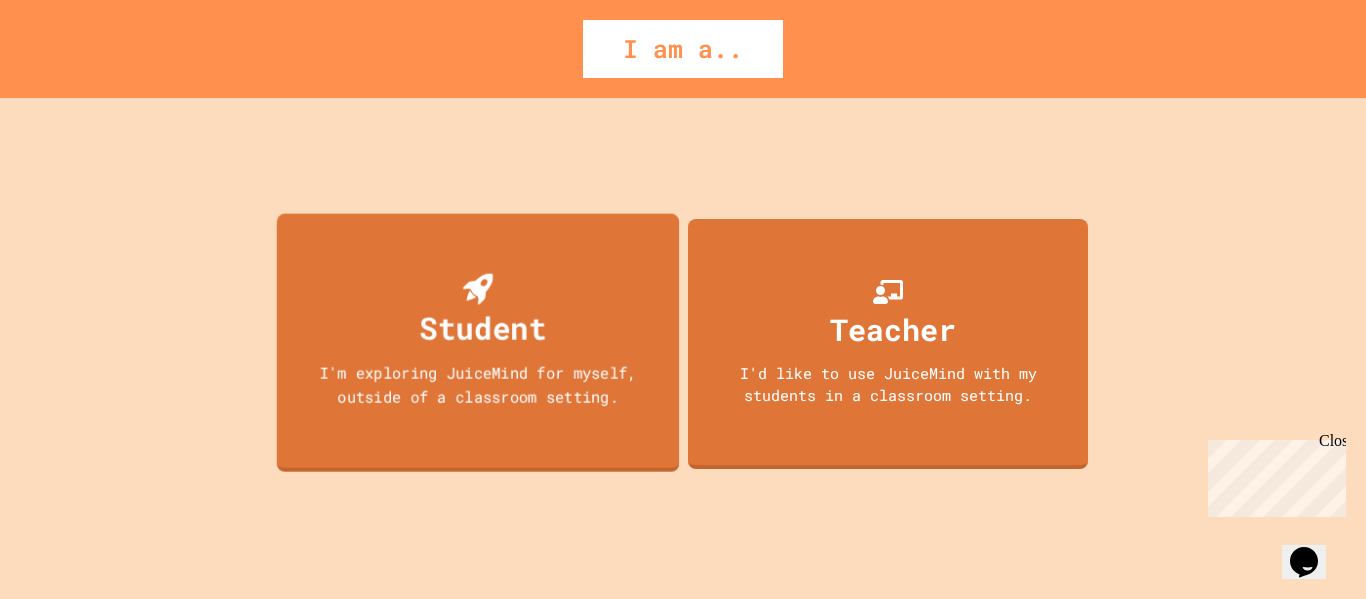 click on "Student I'm exploring JuiceMind for myself, outside of a classroom setting." at bounding box center (478, 342) 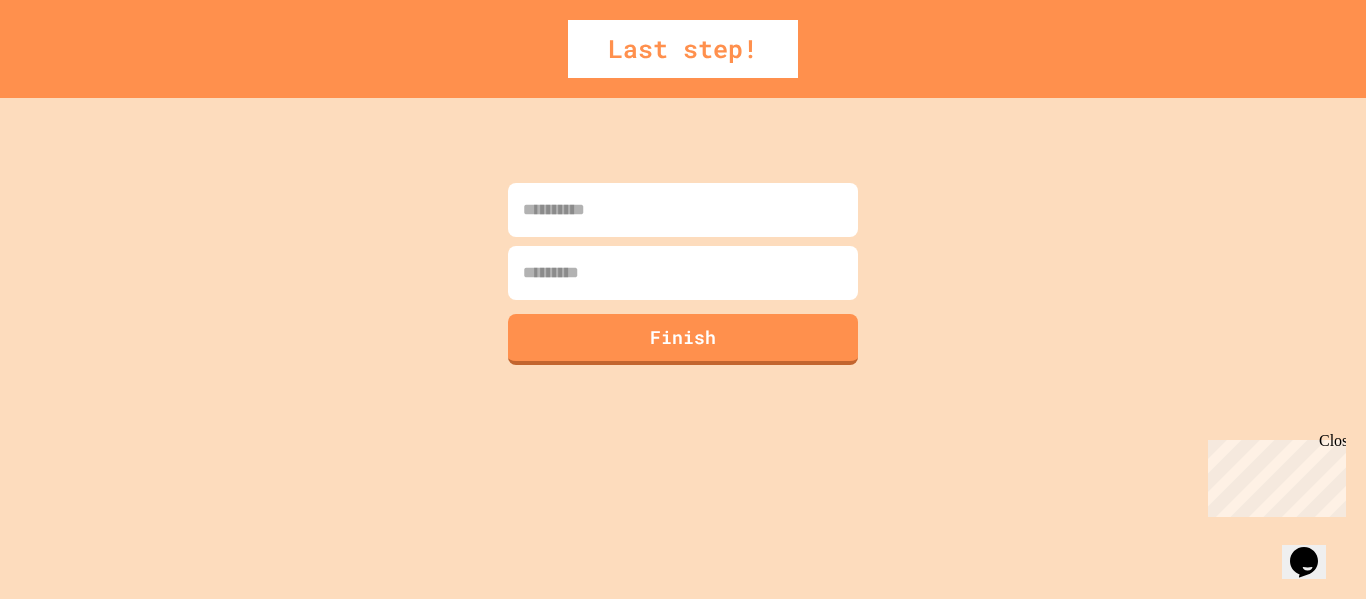 click at bounding box center [683, 210] 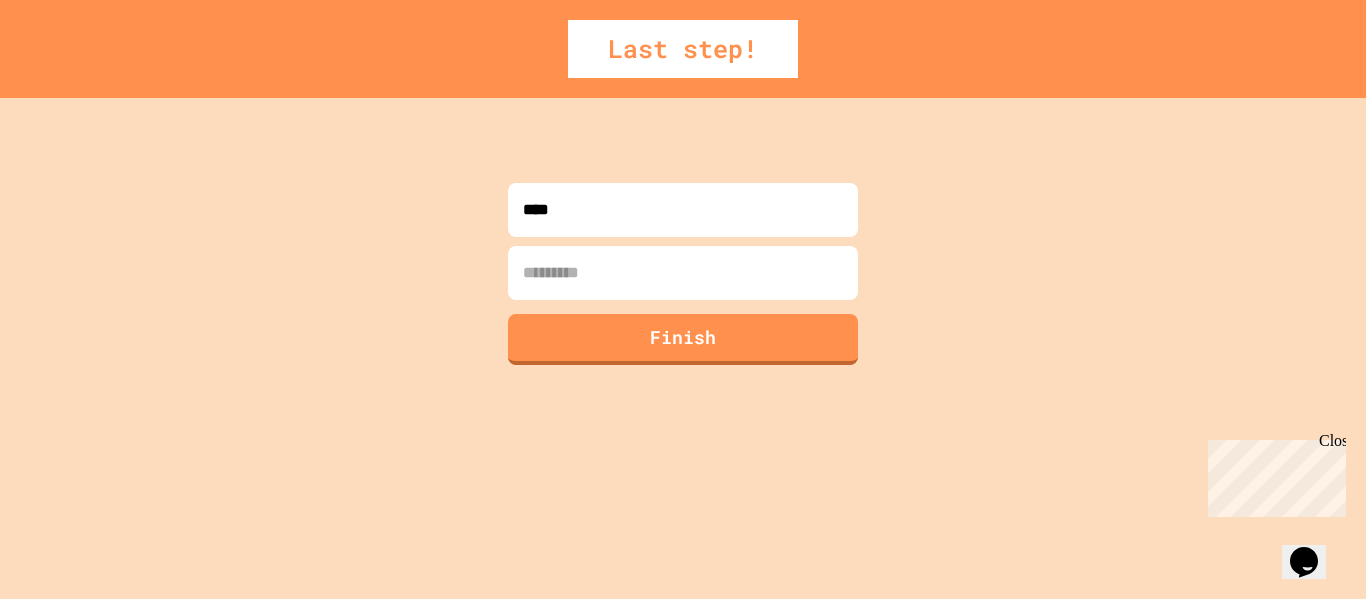 type on "****" 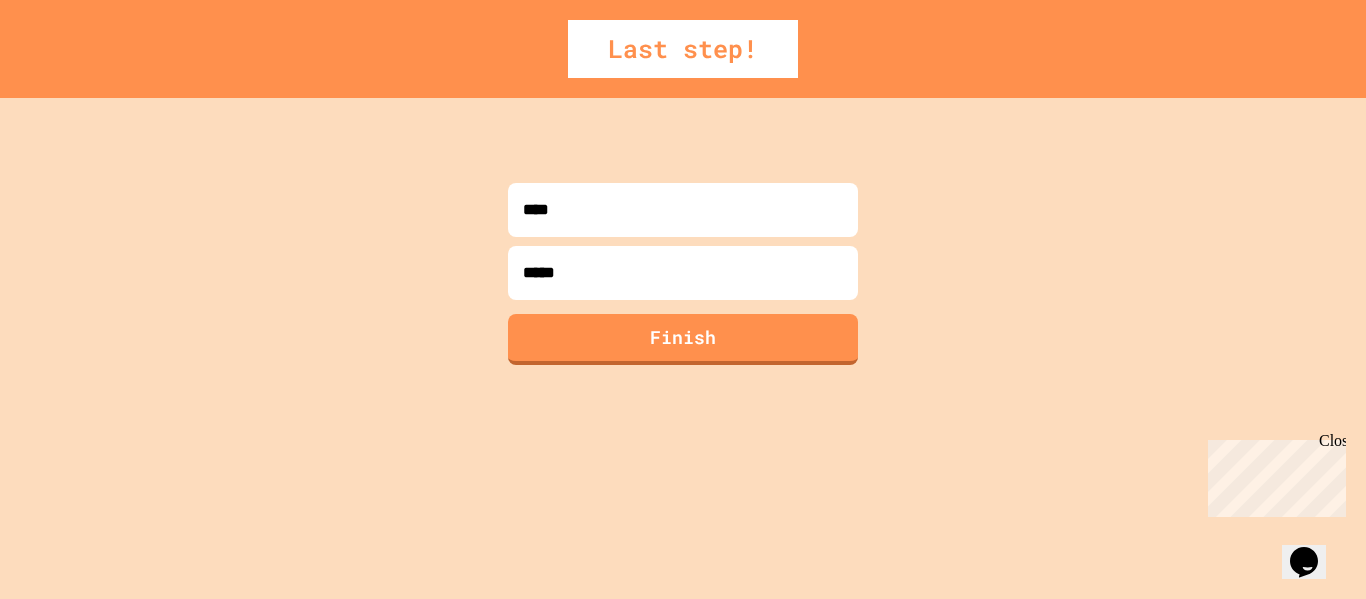 type on "*****" 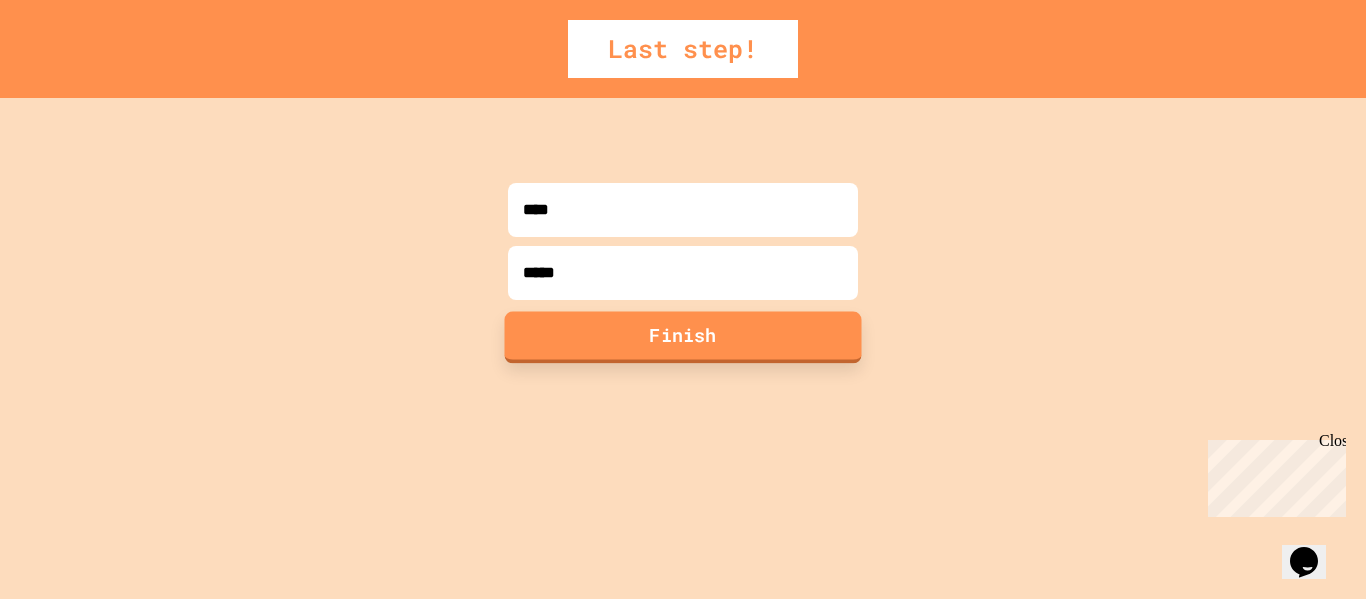 click on "Finish" at bounding box center (683, 337) 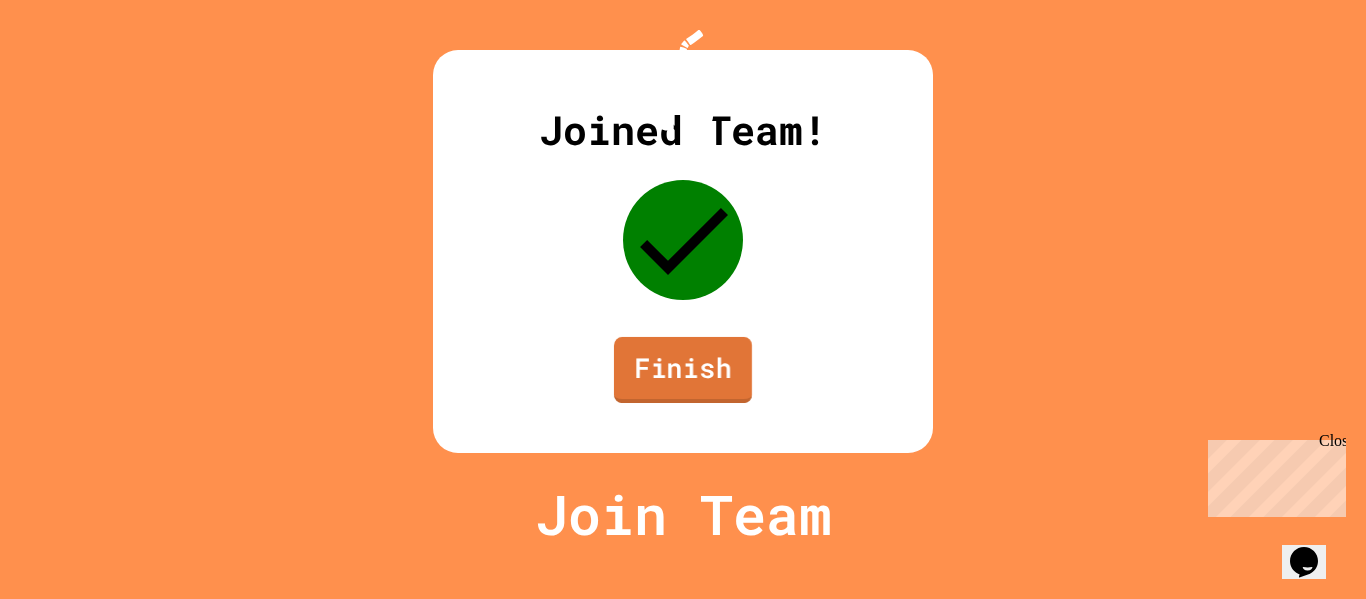 click on "Finish" at bounding box center (683, 370) 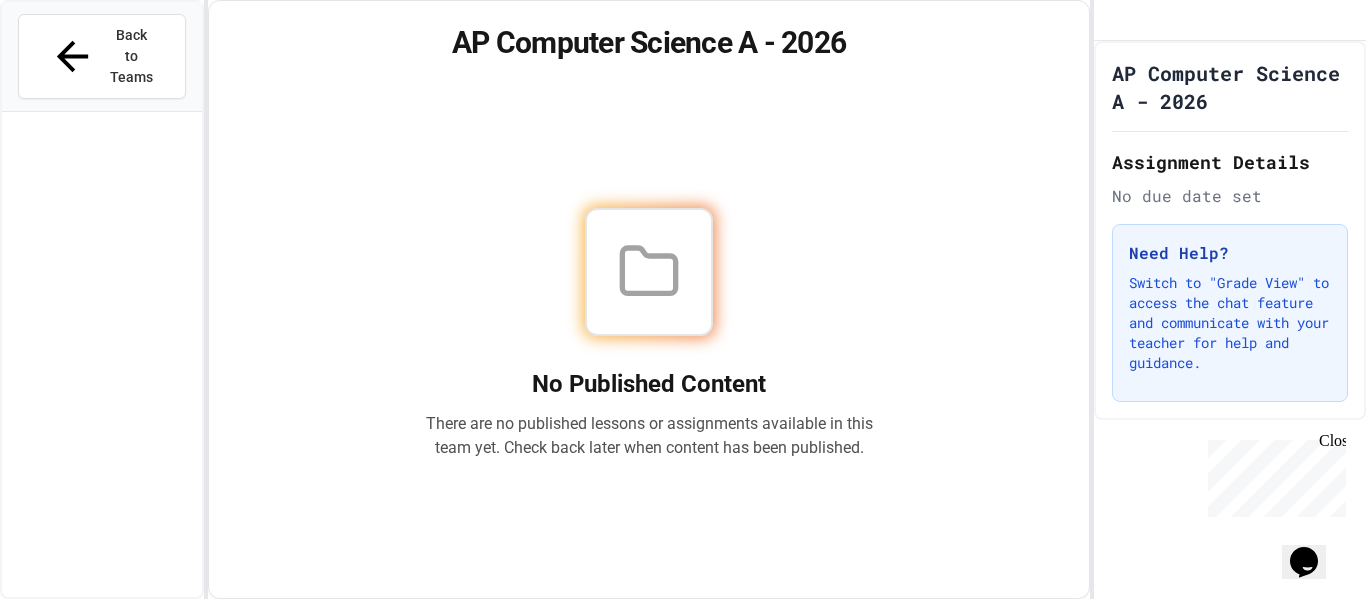 click on "Back to Teams" at bounding box center (102, 56) 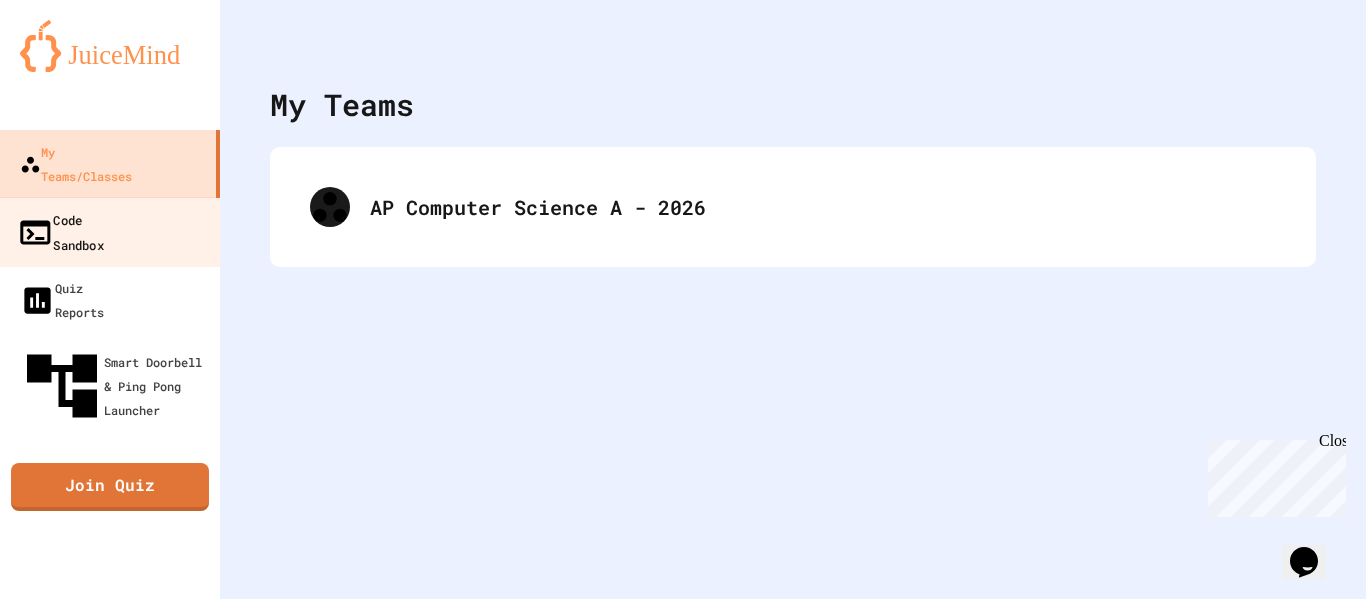 click on "Code Sandbox" at bounding box center [60, 231] 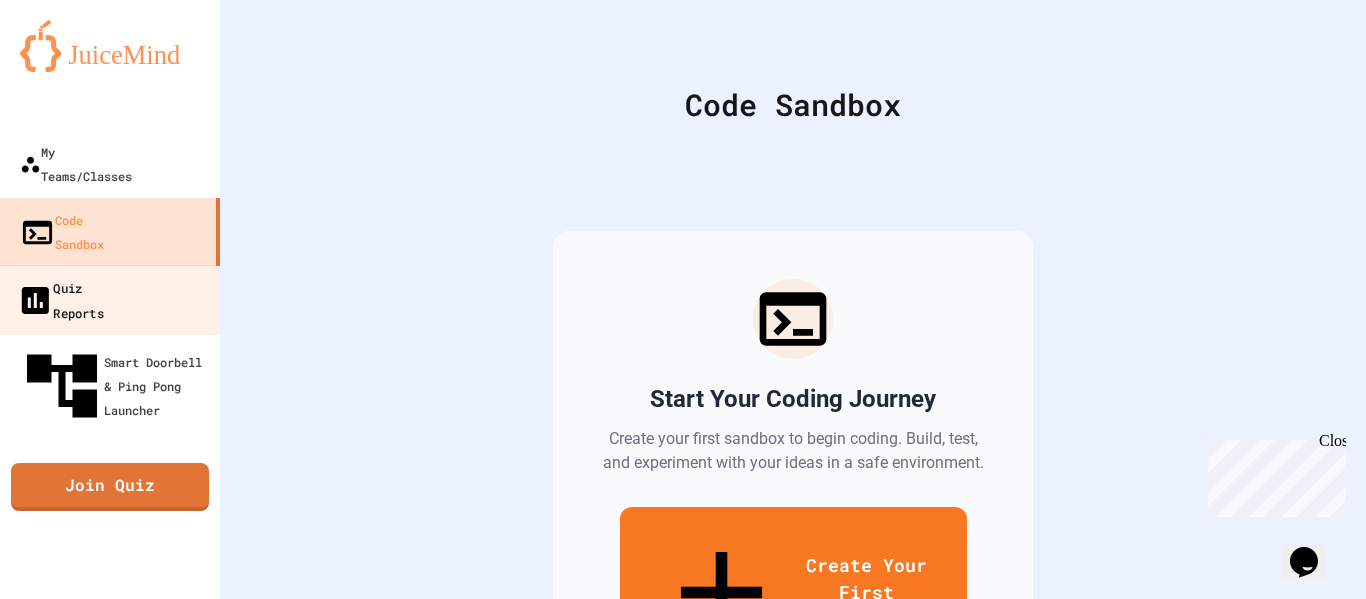 click on "Quiz Reports" at bounding box center [60, 299] 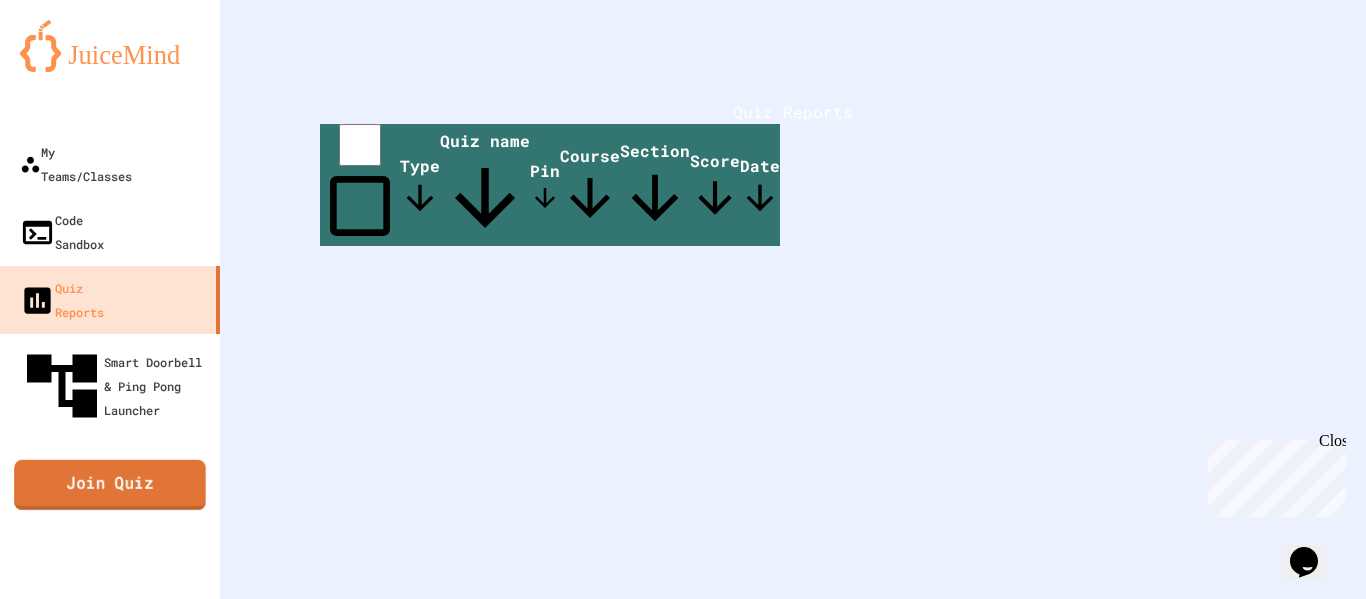 click on "Join Quiz" at bounding box center (110, 485) 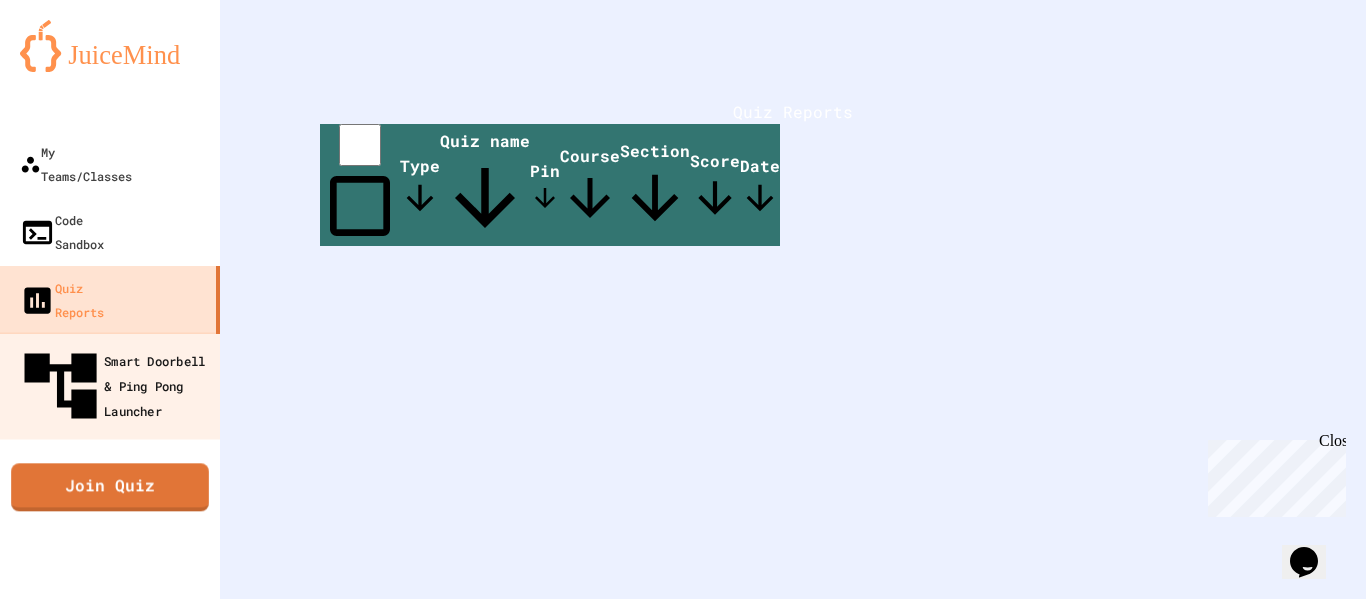 click on "Smart Doorbell & Ping Pong Launcher" at bounding box center (116, 386) 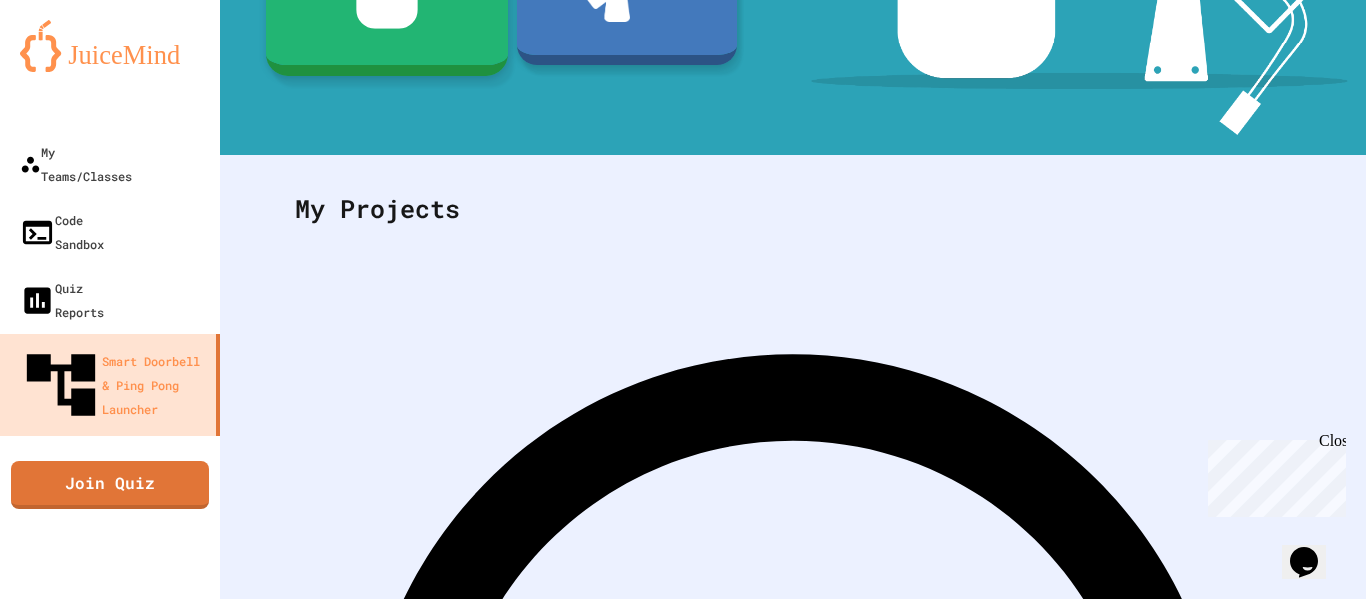 scroll, scrollTop: 0, scrollLeft: 0, axis: both 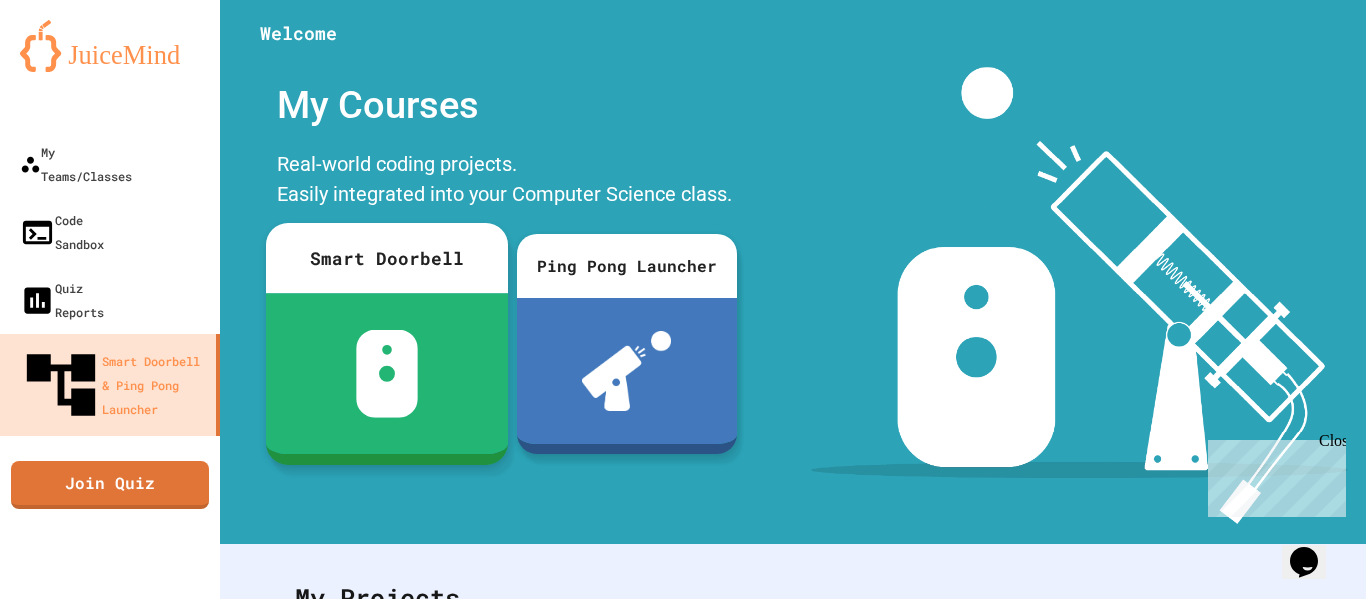 click at bounding box center [387, 373] 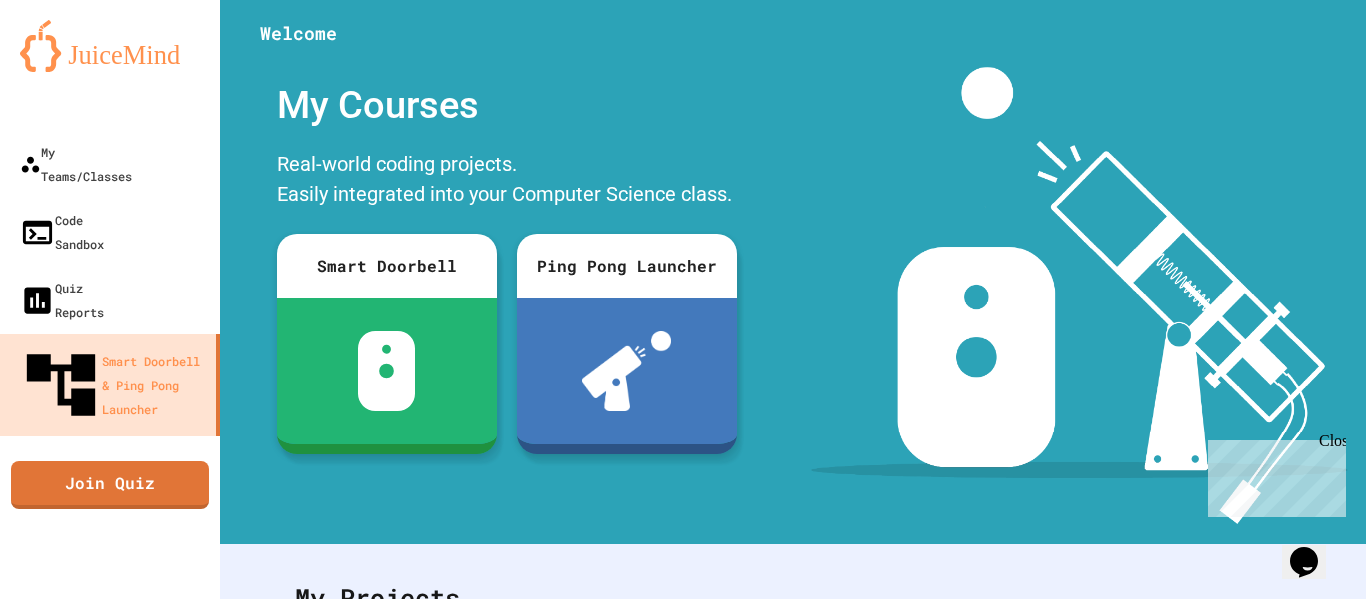 scroll, scrollTop: 172, scrollLeft: 0, axis: vertical 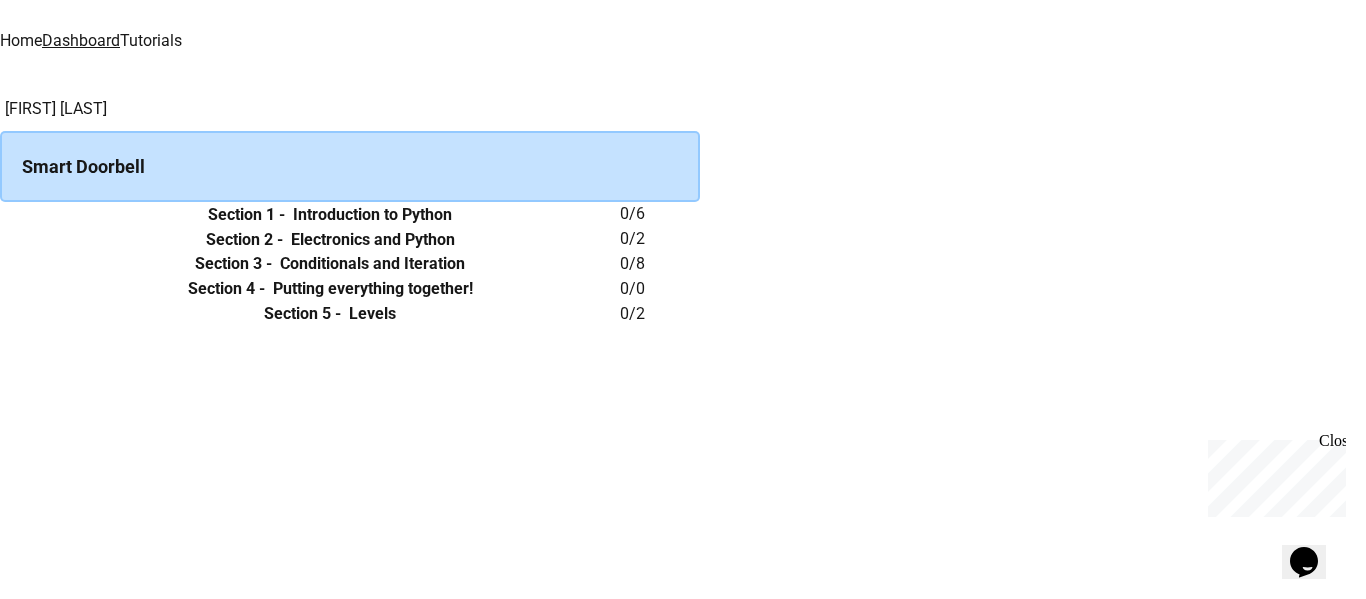 click on "Section 1 -  Introduction to Python" at bounding box center (330, 214) 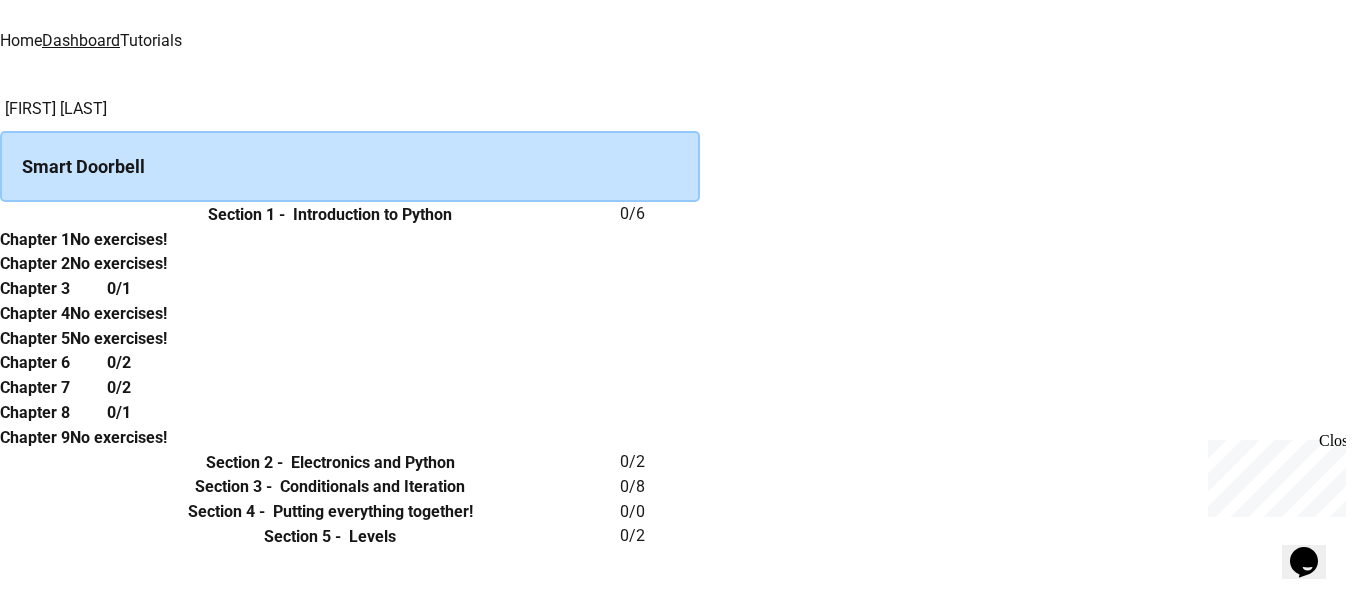 scroll, scrollTop: 234, scrollLeft: 0, axis: vertical 